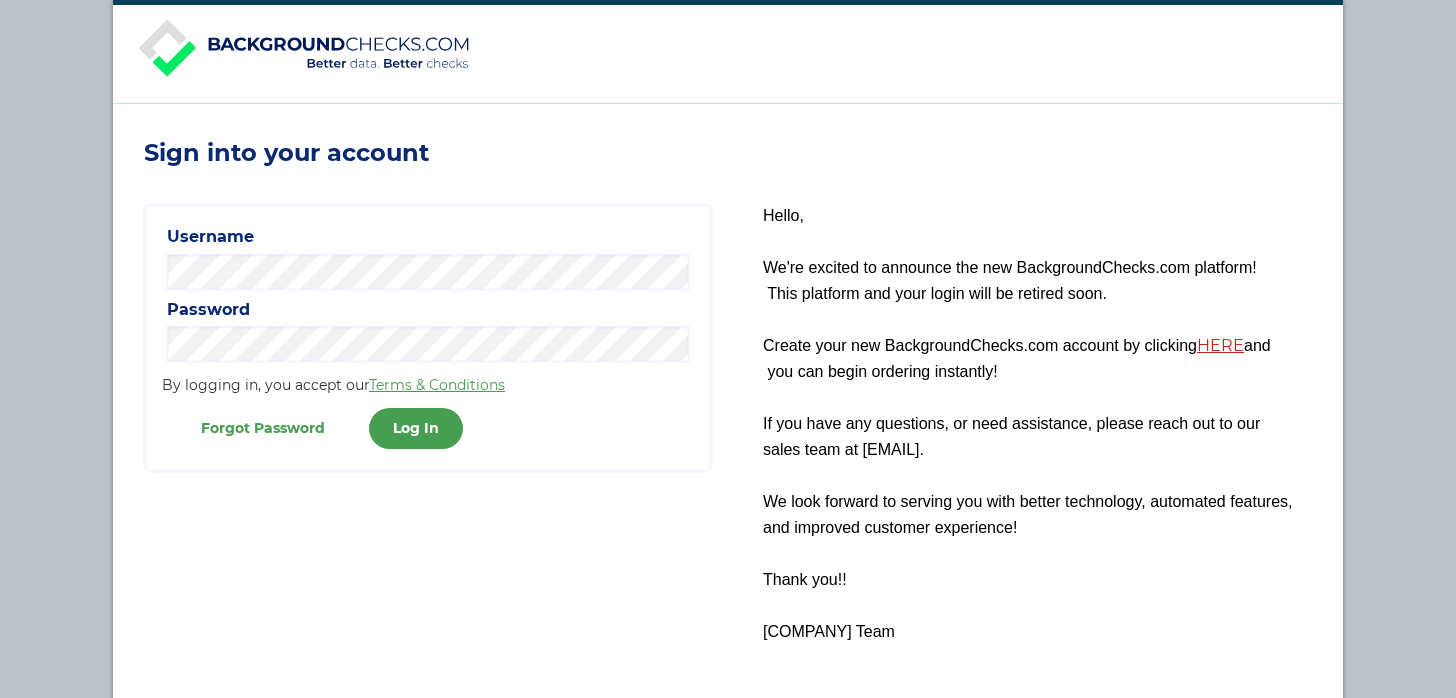 scroll, scrollTop: 0, scrollLeft: 0, axis: both 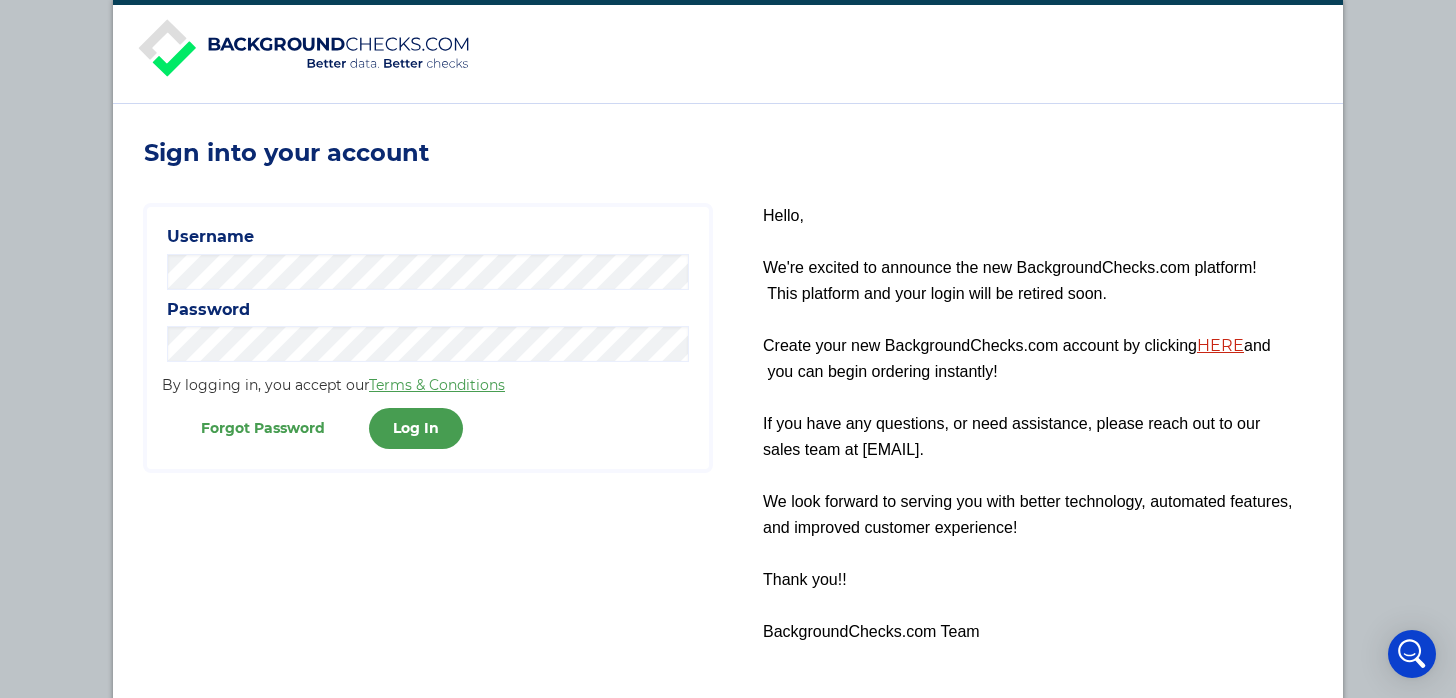 click on "Sign into your account
Hello,
We're excited to announce the new BackgroundChecks.com platform!  This platform and your login will be retired soon.
Create your new BackgroundChecks.com account by clicking  HERE  and  you can begin ordering instantly!
If you have any questions, or need assistance, please reach out to our sales team at [EMAIL].
We look forward to serving you with better technology, automated features, and improved customer experience!
Thank you!!
BackgroundChecks.com Team
*This is the legacy platform, which is not PBSA accredited, and will be retired soon.  Please create your new account.
Log In" at bounding box center [728, 349] 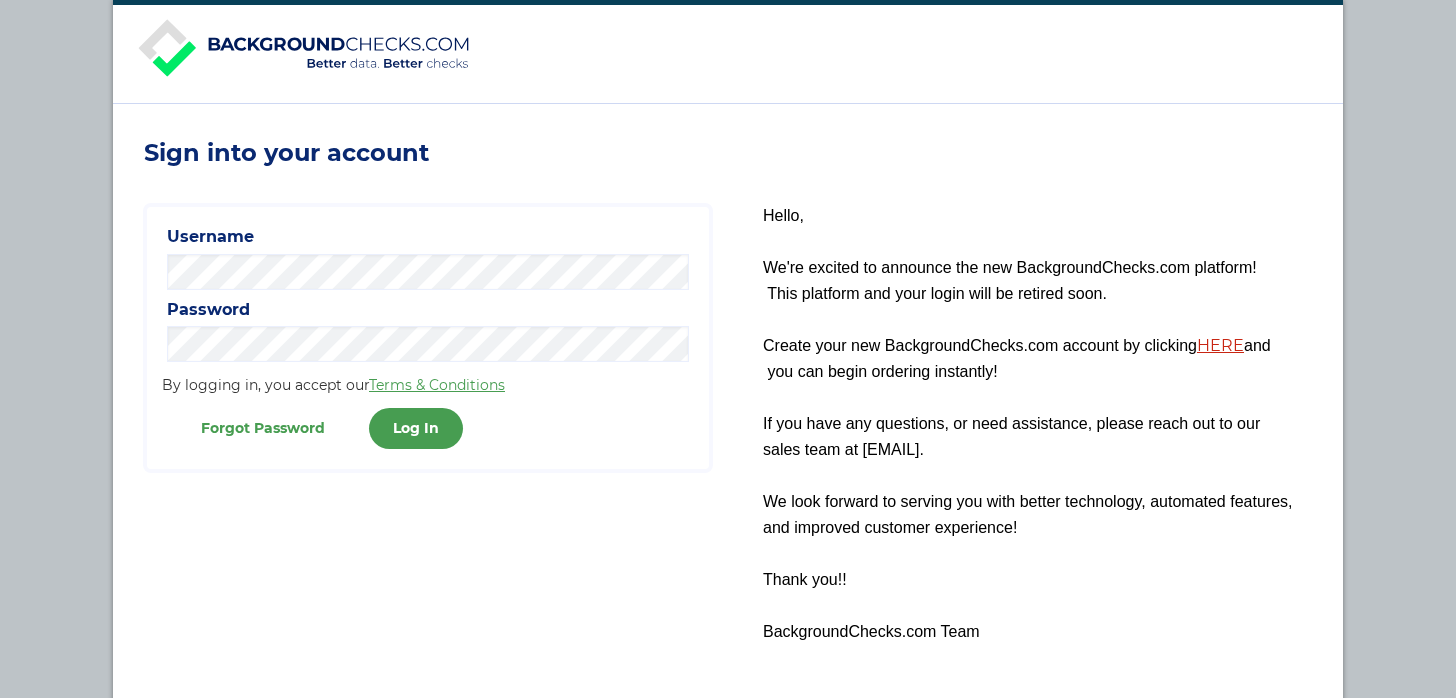 scroll, scrollTop: 0, scrollLeft: 0, axis: both 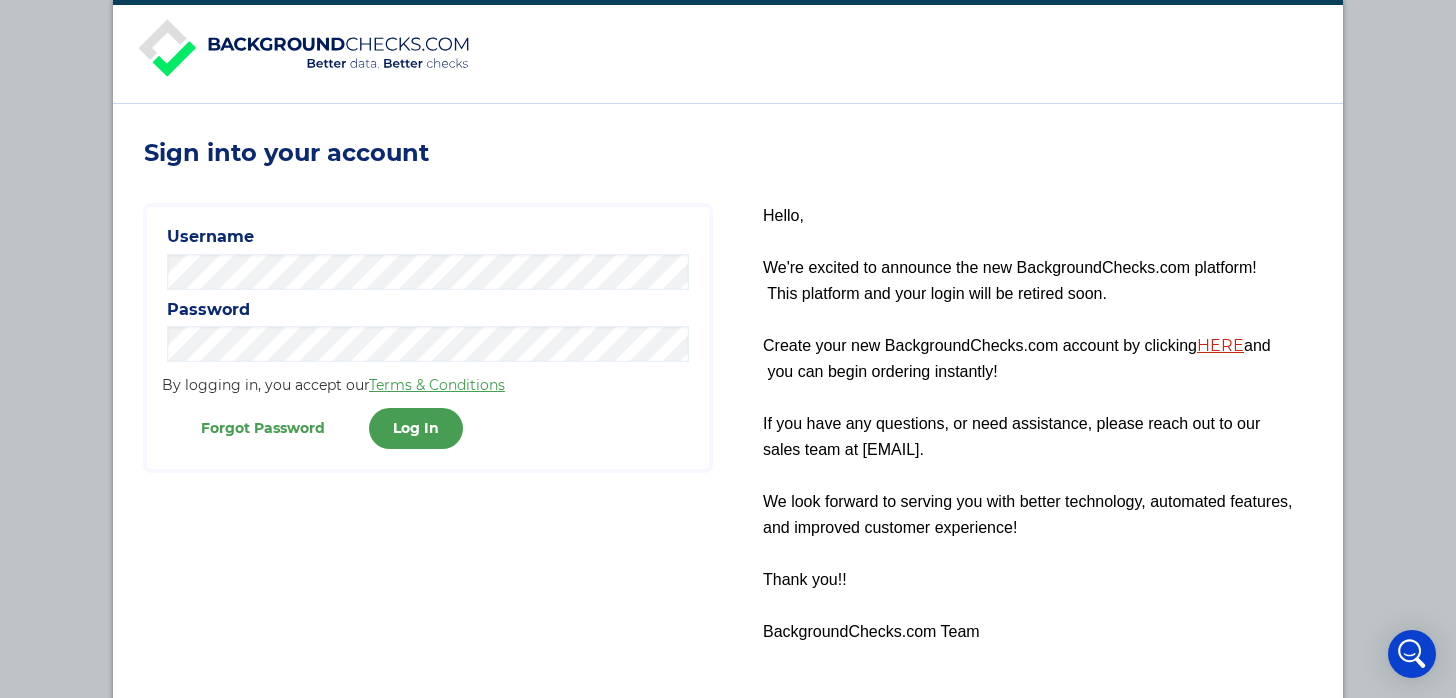 click on "Sign into your account
Hello,
We're excited to announce the new BackgroundChecks.com platform!  This platform and your login will be retired soon.
Create your new BackgroundChecks.com account by clicking  HERE  and  you can begin ordering instantly!
If you have any questions, or need assistance, please reach out to our sales team at [EMAIL].
We look forward to serving you with better technology, automated features, and improved customer experience!
Thank you!!
BackgroundChecks.com Team
*This is the legacy platform, which is not PBSA accredited, and will be retired soon.  Please create your new account.
Log In" at bounding box center [728, 349] 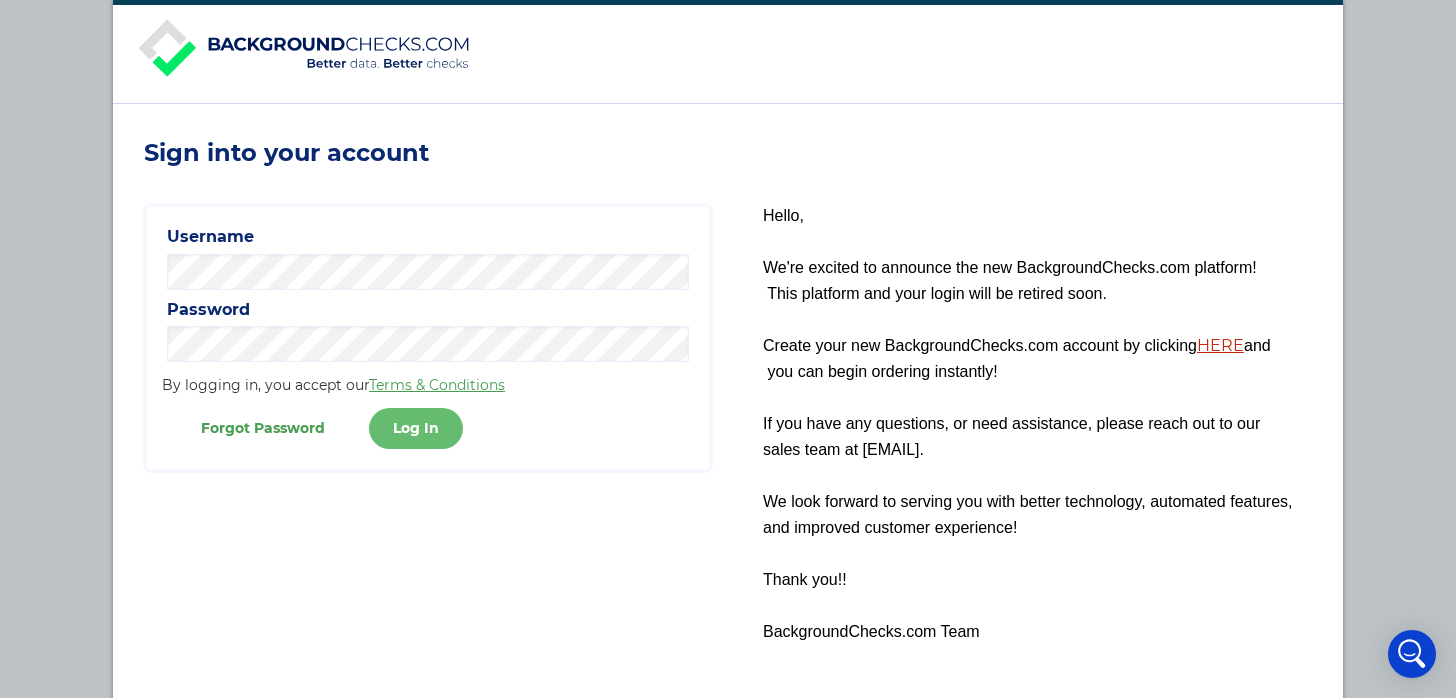 click on "Log In" at bounding box center [416, 428] 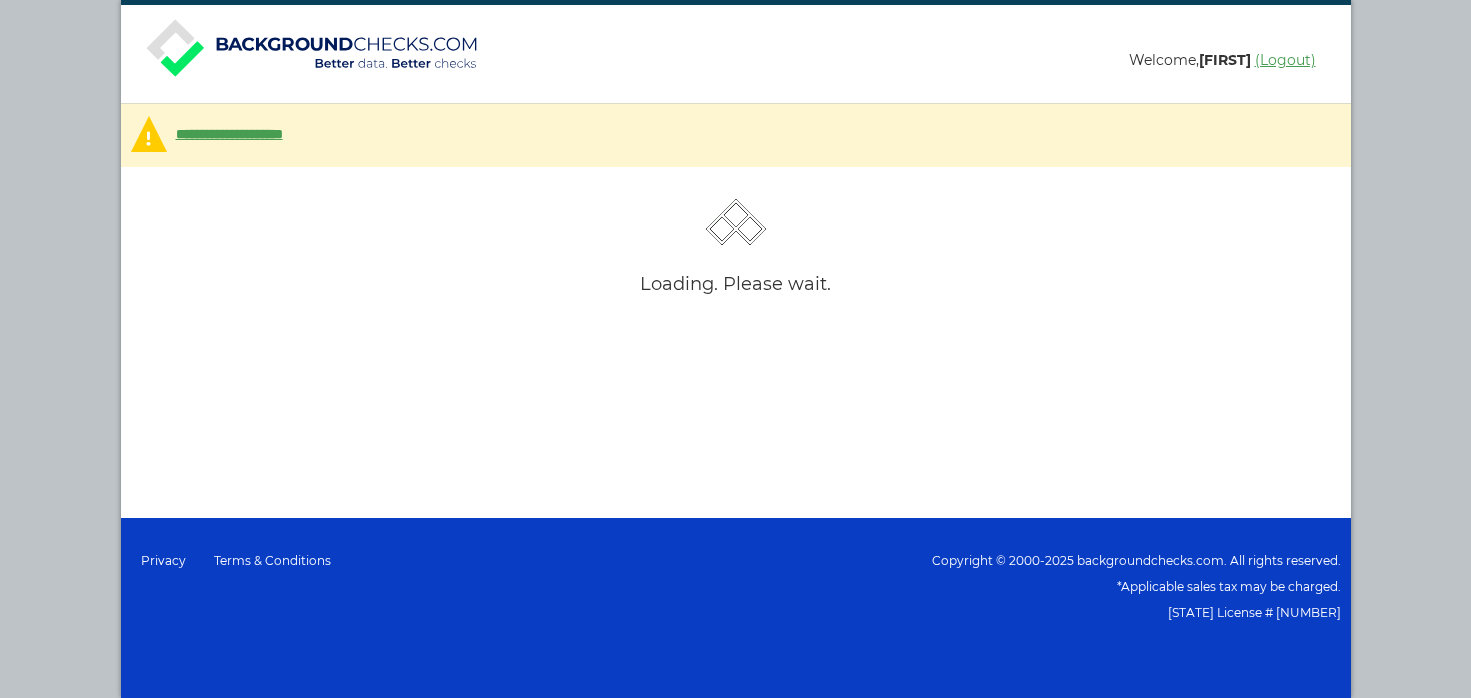 scroll, scrollTop: 0, scrollLeft: 0, axis: both 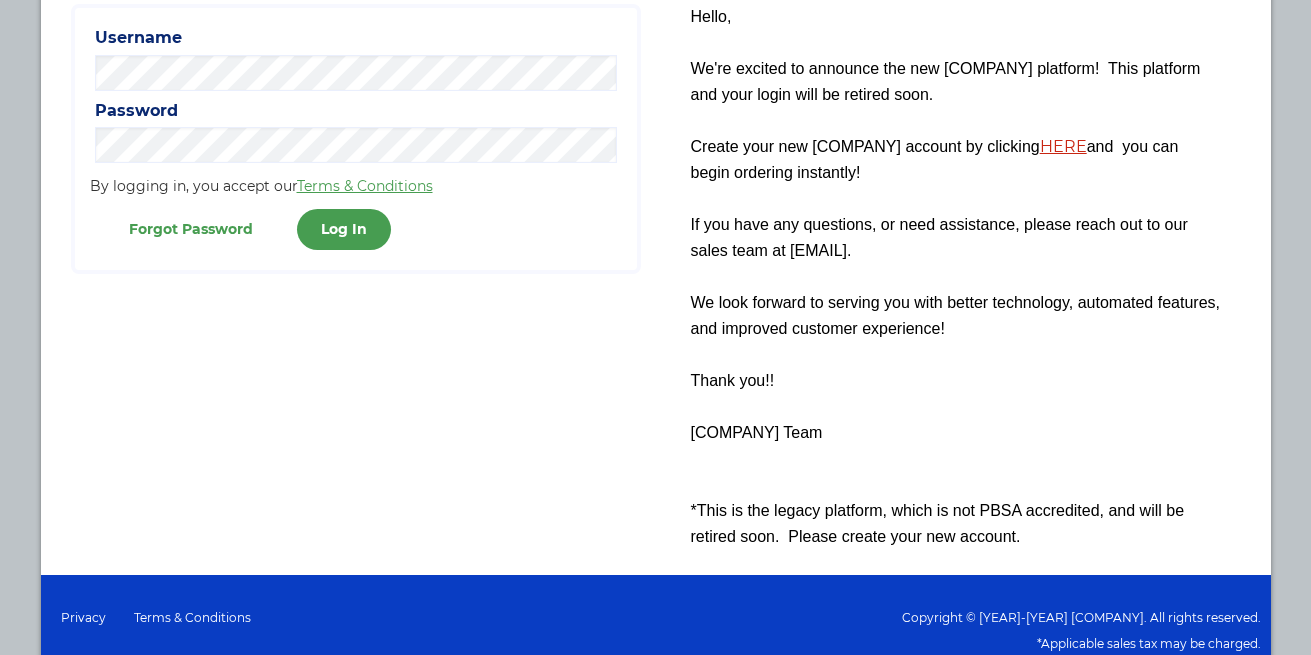 click on "Hello,
We're excited to announce the new BackgroundChecks.com platform!  This platform and your login will be retired soon.
Create your new BackgroundChecks.com account by clicking  HERE  and  you can begin ordering instantly!
If you have any questions, or need assistance, please reach out to our sales team at sales@backgroundchecks.com.
We look forward to serving you with better technology, automated features, and improved customer experience!
Thank you!!
BackgroundChecks.com Team
*This is the legacy platform, which is not PBSA accredited, and will be retired soon.  Please create your new account.
Username
Password" at bounding box center [656, 289] 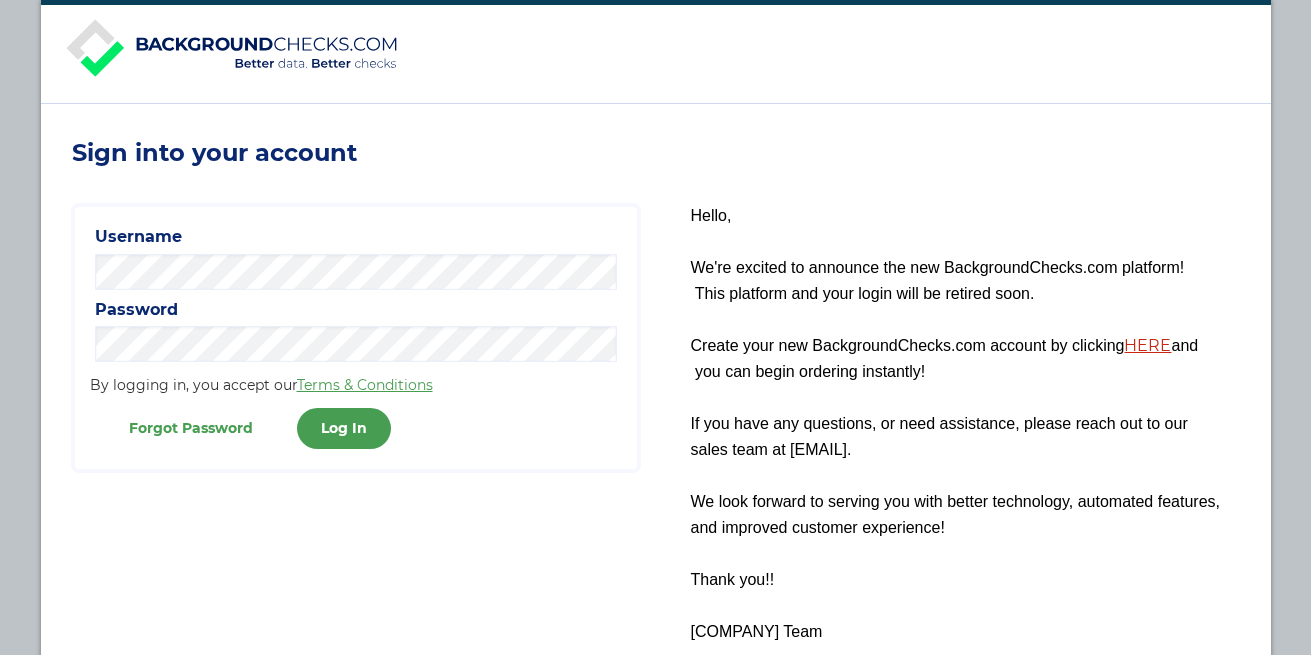 scroll, scrollTop: 0, scrollLeft: 0, axis: both 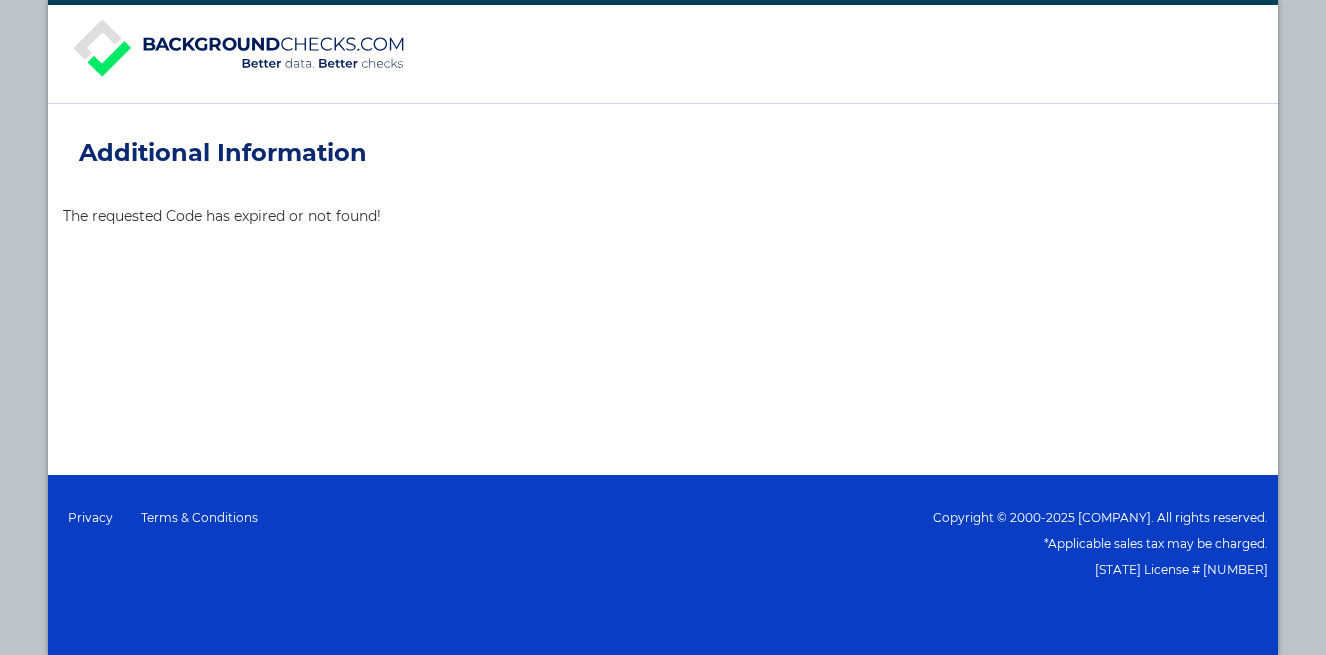 click on "Additional Information" at bounding box center [678, 153] 